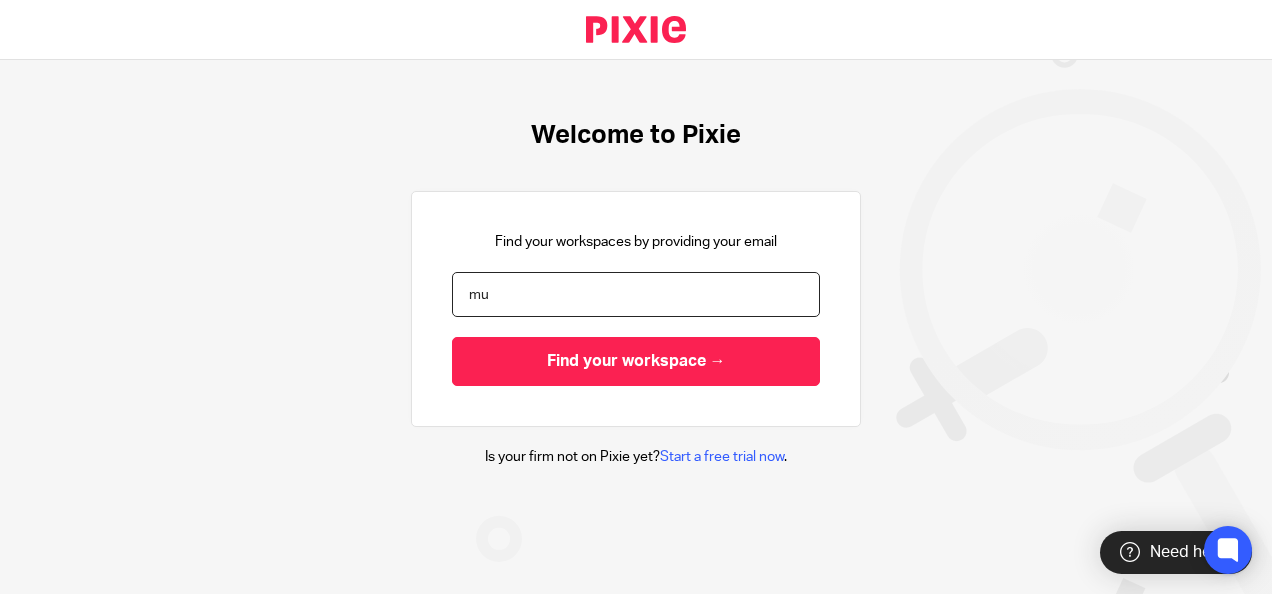 scroll, scrollTop: 0, scrollLeft: 0, axis: both 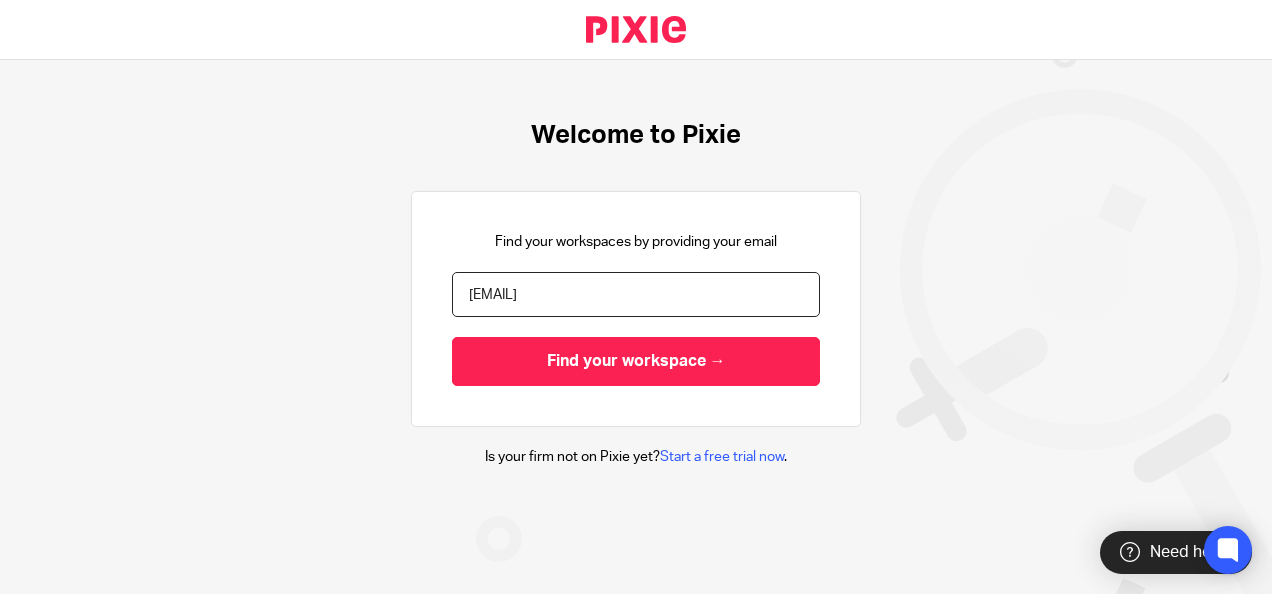 type on "[EMAIL]" 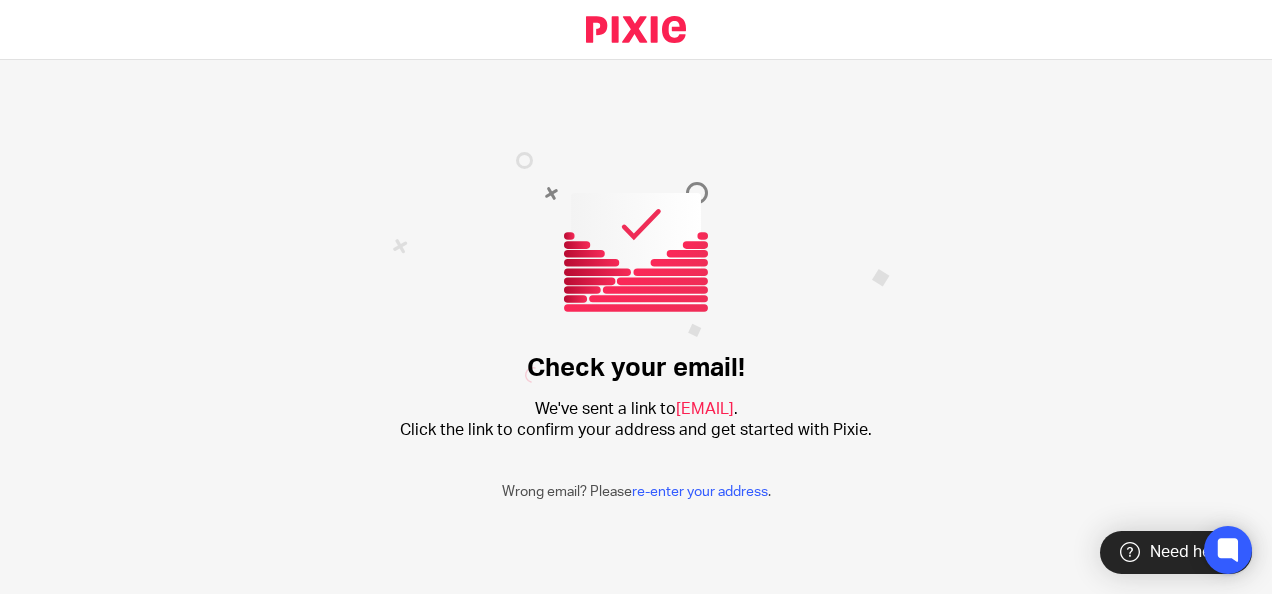 scroll, scrollTop: 0, scrollLeft: 0, axis: both 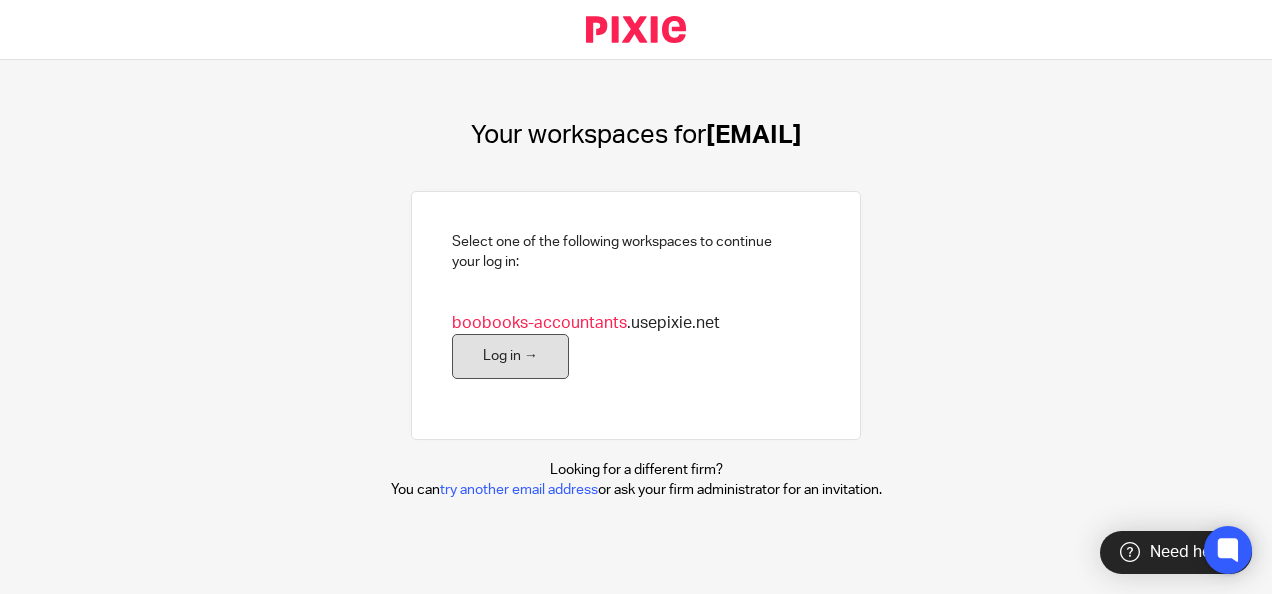 click on "Log in →" at bounding box center (510, 356) 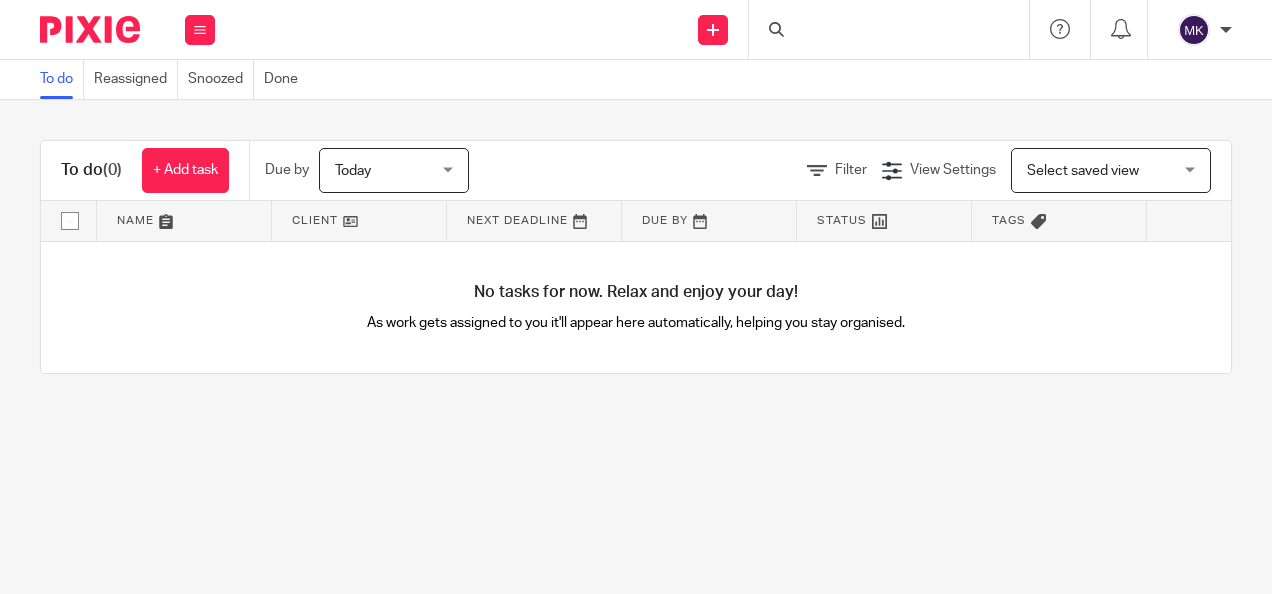 scroll, scrollTop: 0, scrollLeft: 0, axis: both 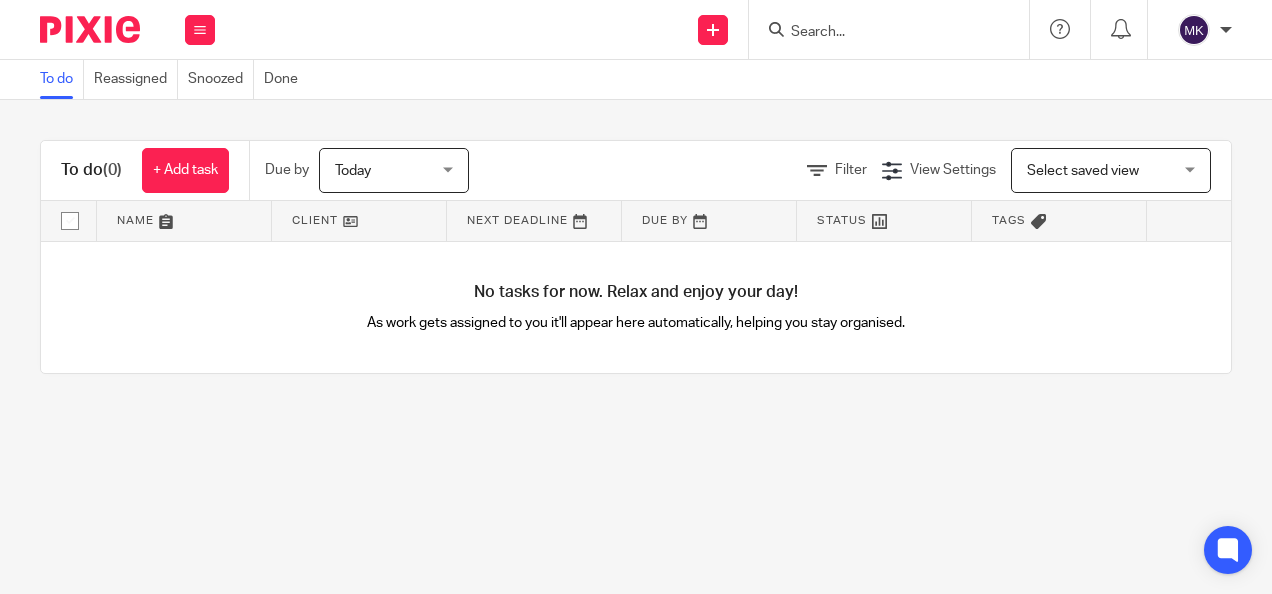 click at bounding box center (884, 221) 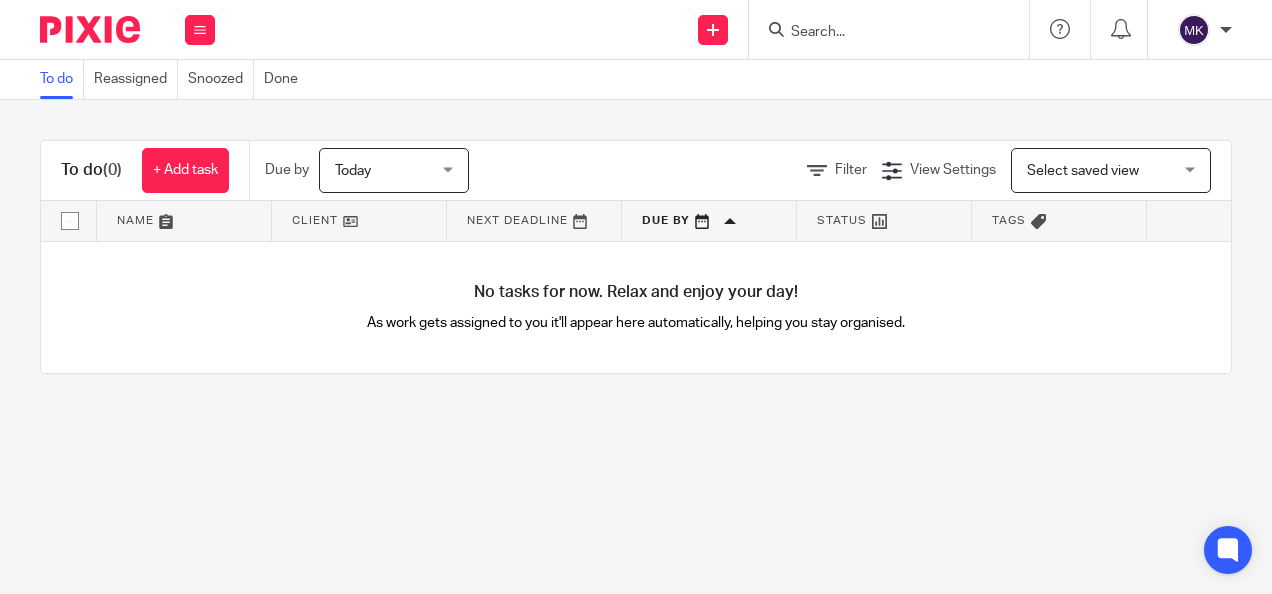scroll, scrollTop: 0, scrollLeft: 0, axis: both 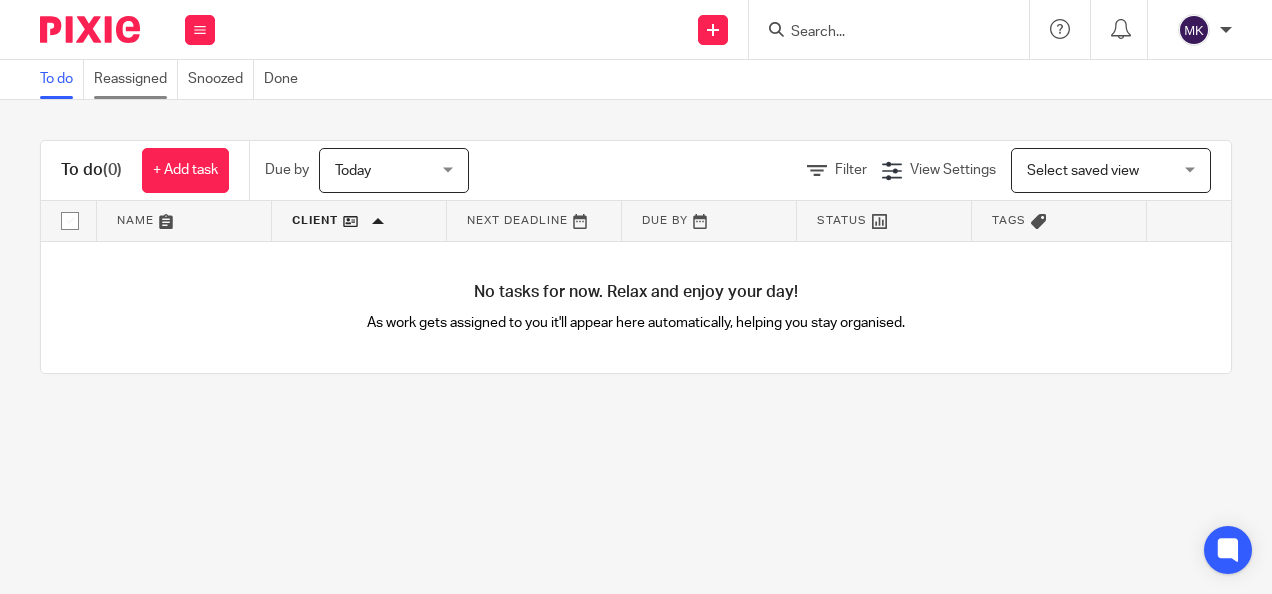 click on "Reassigned" at bounding box center [136, 79] 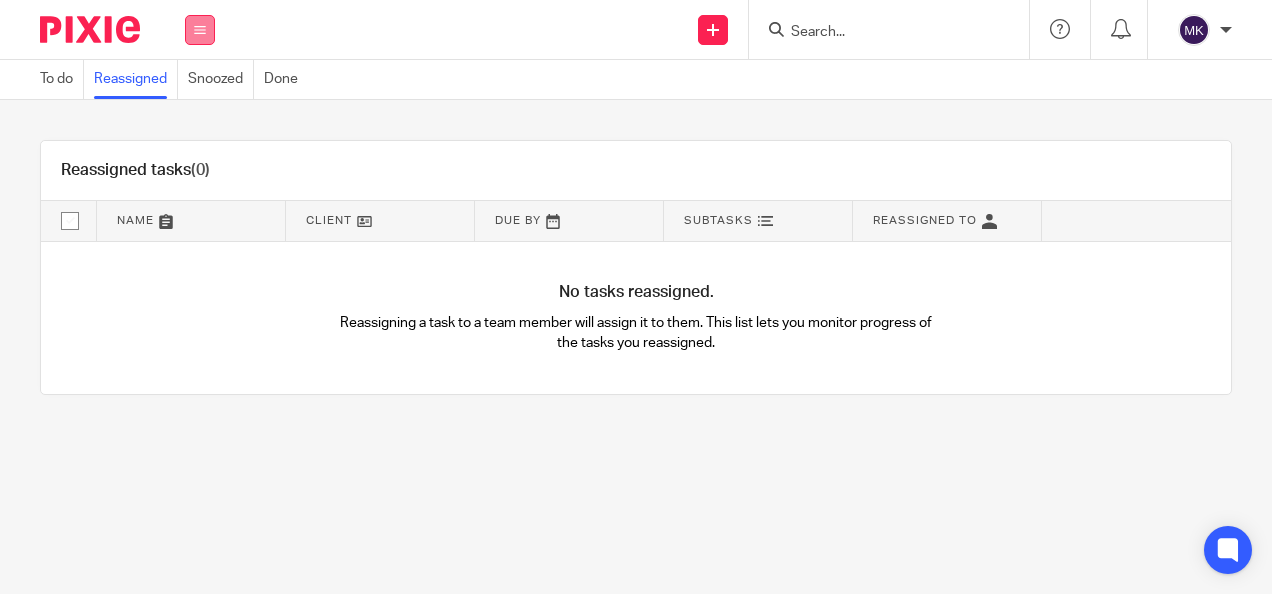 scroll, scrollTop: 0, scrollLeft: 0, axis: both 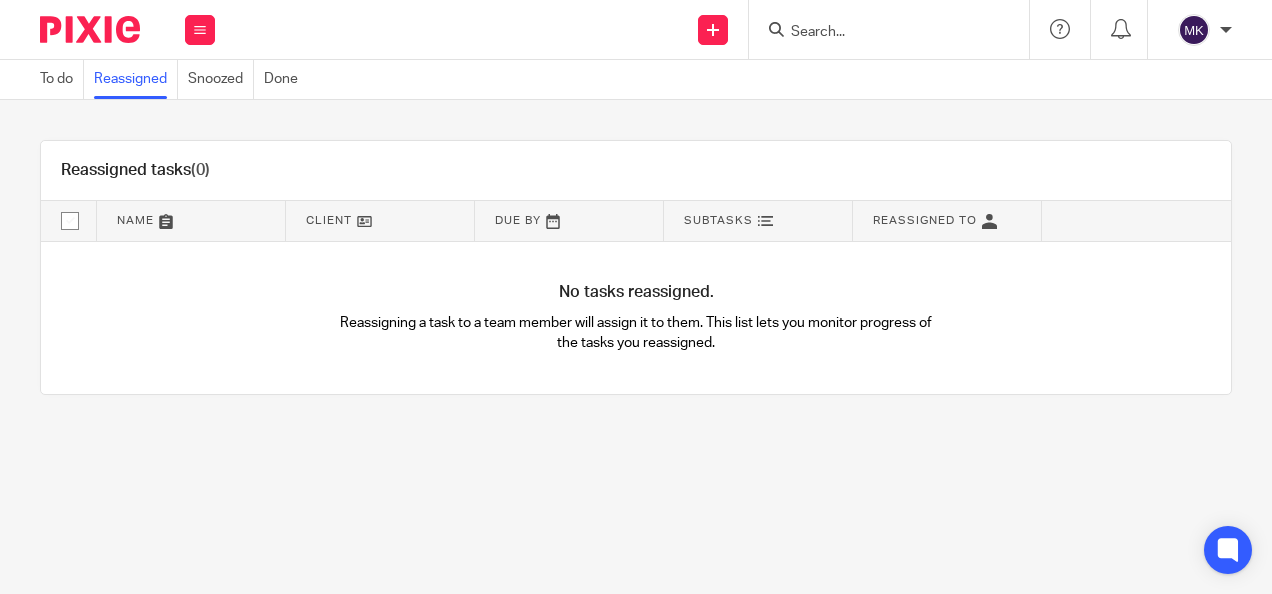 click on "Work
Email
Clients
Team
Reports
Settings" at bounding box center (200, 29) 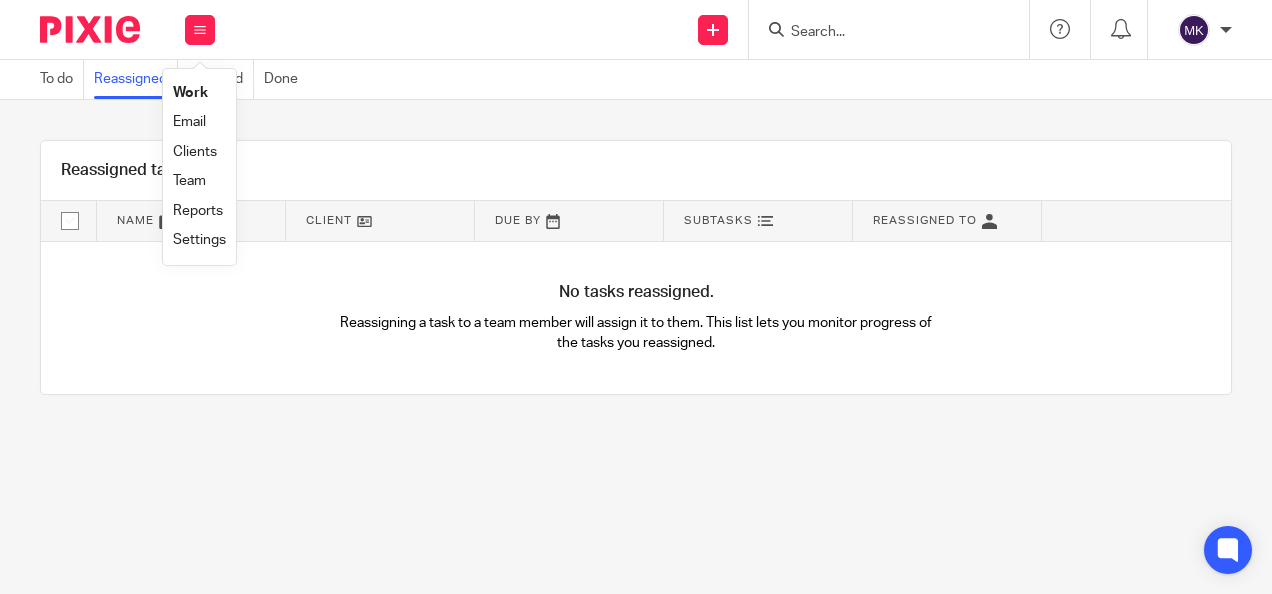 click on "To do
Reassigned
Snoozed
Done" at bounding box center [169, 79] 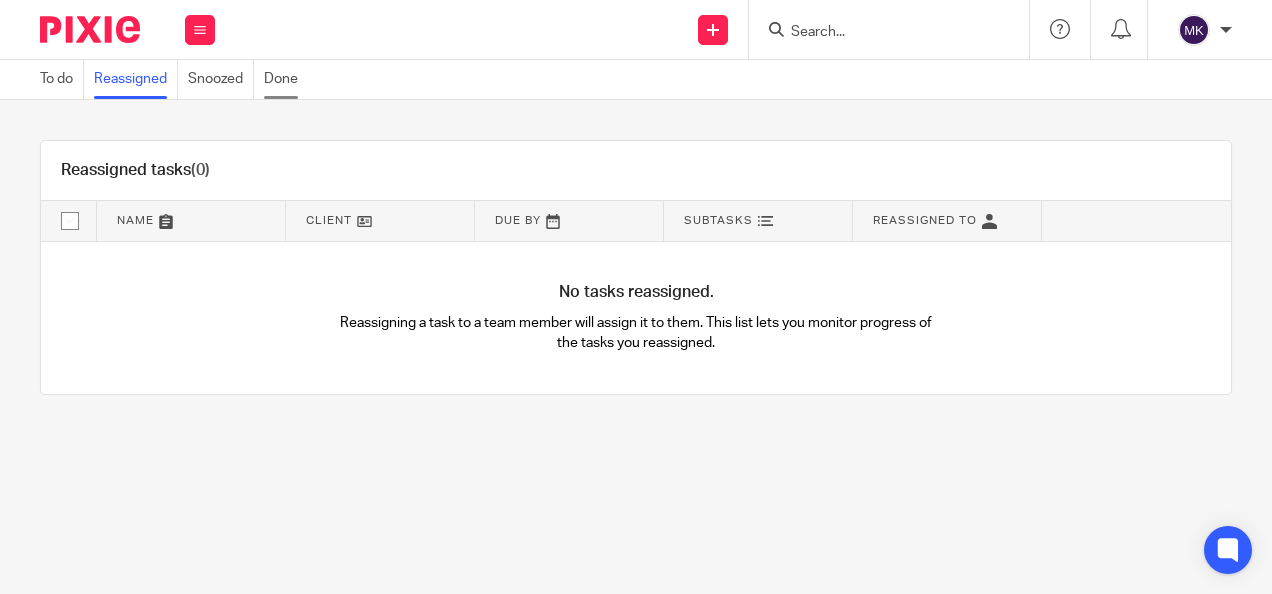 click on "Done" at bounding box center [286, 79] 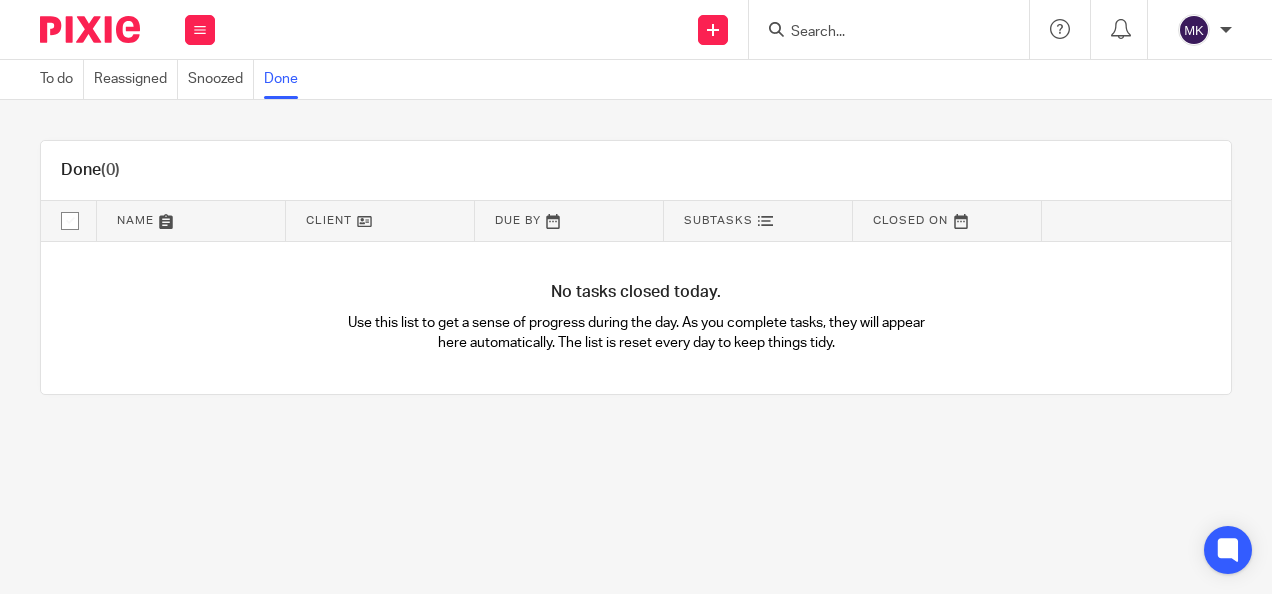scroll, scrollTop: 0, scrollLeft: 0, axis: both 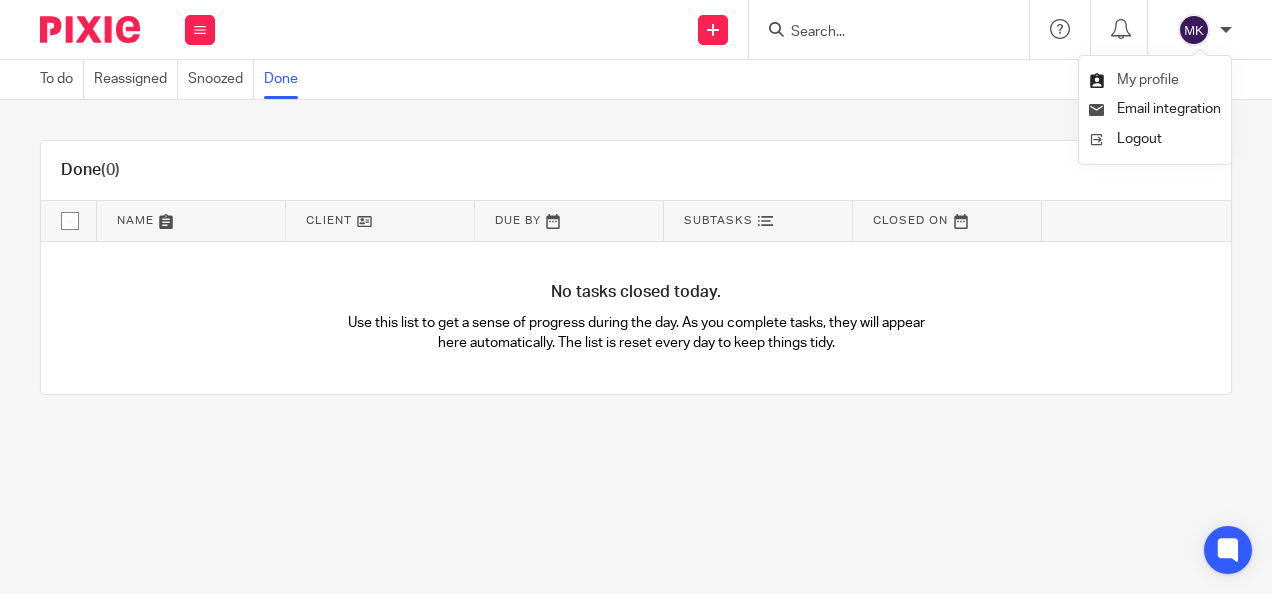 click on "My profile" at bounding box center [1148, 80] 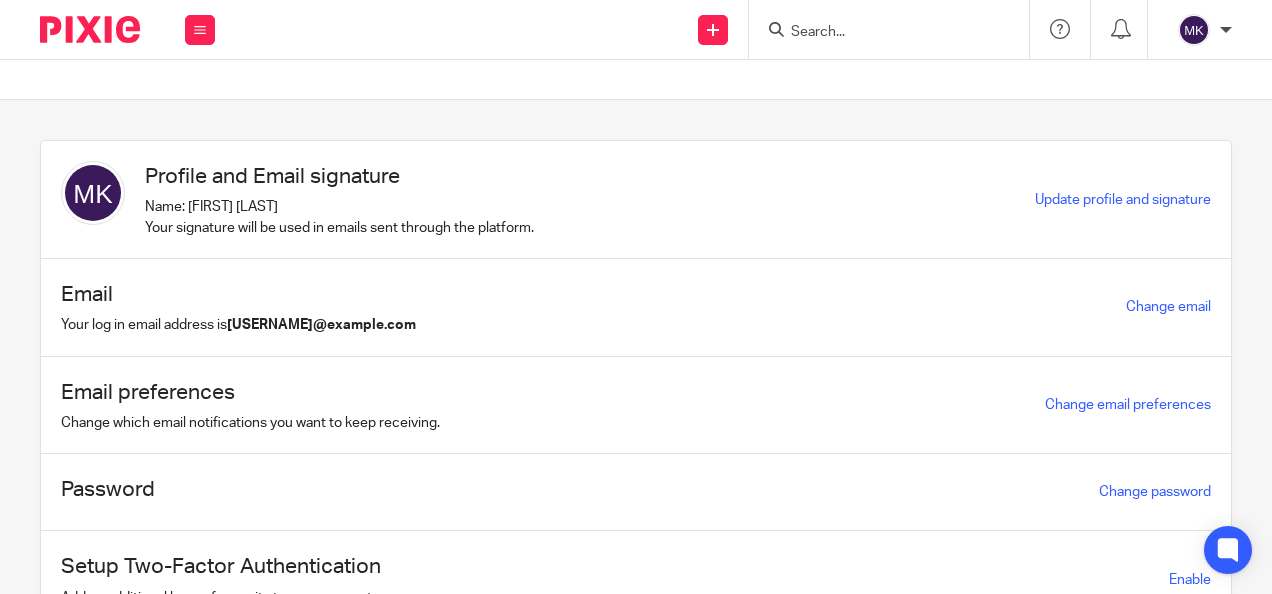 scroll, scrollTop: 0, scrollLeft: 0, axis: both 